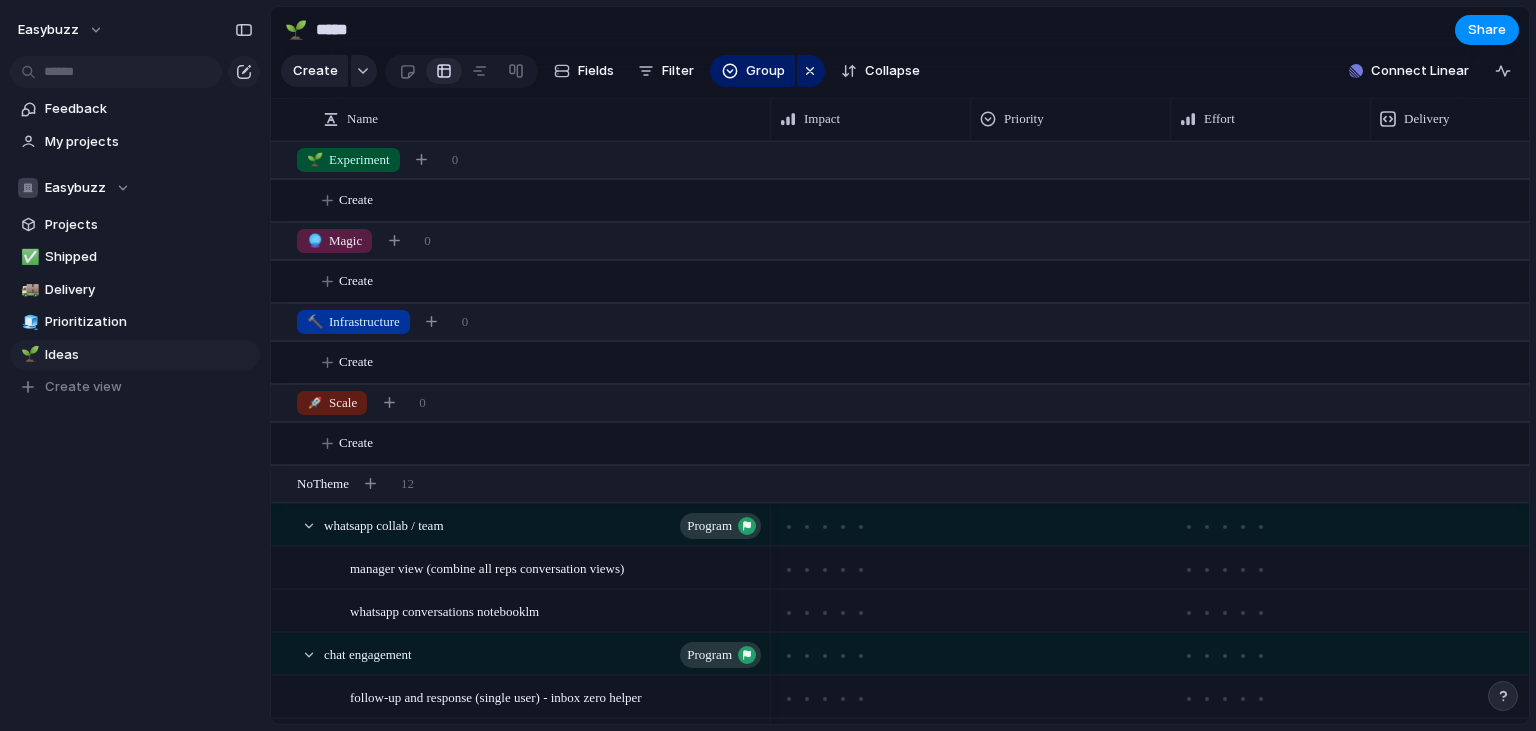 scroll, scrollTop: 0, scrollLeft: 0, axis: both 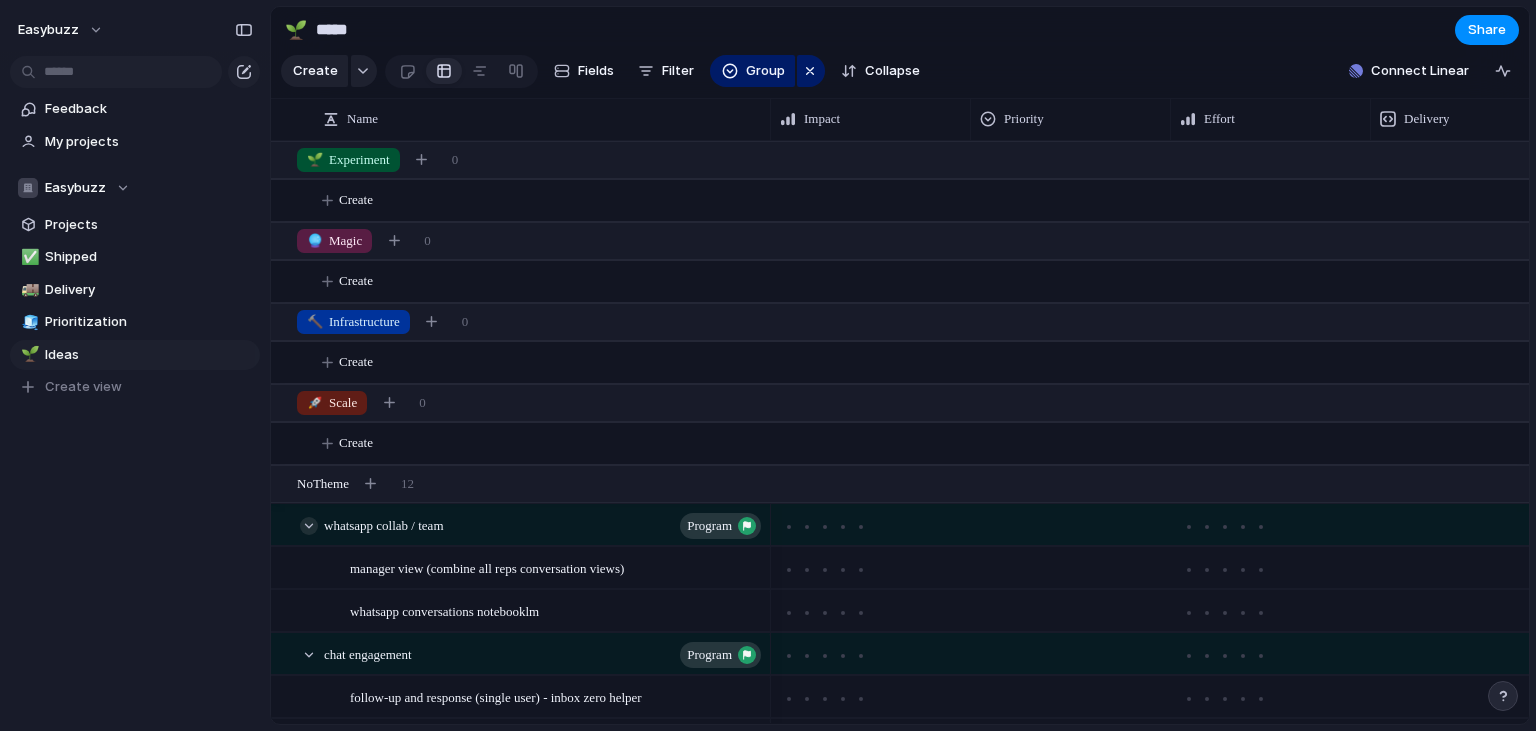 click at bounding box center (309, 526) 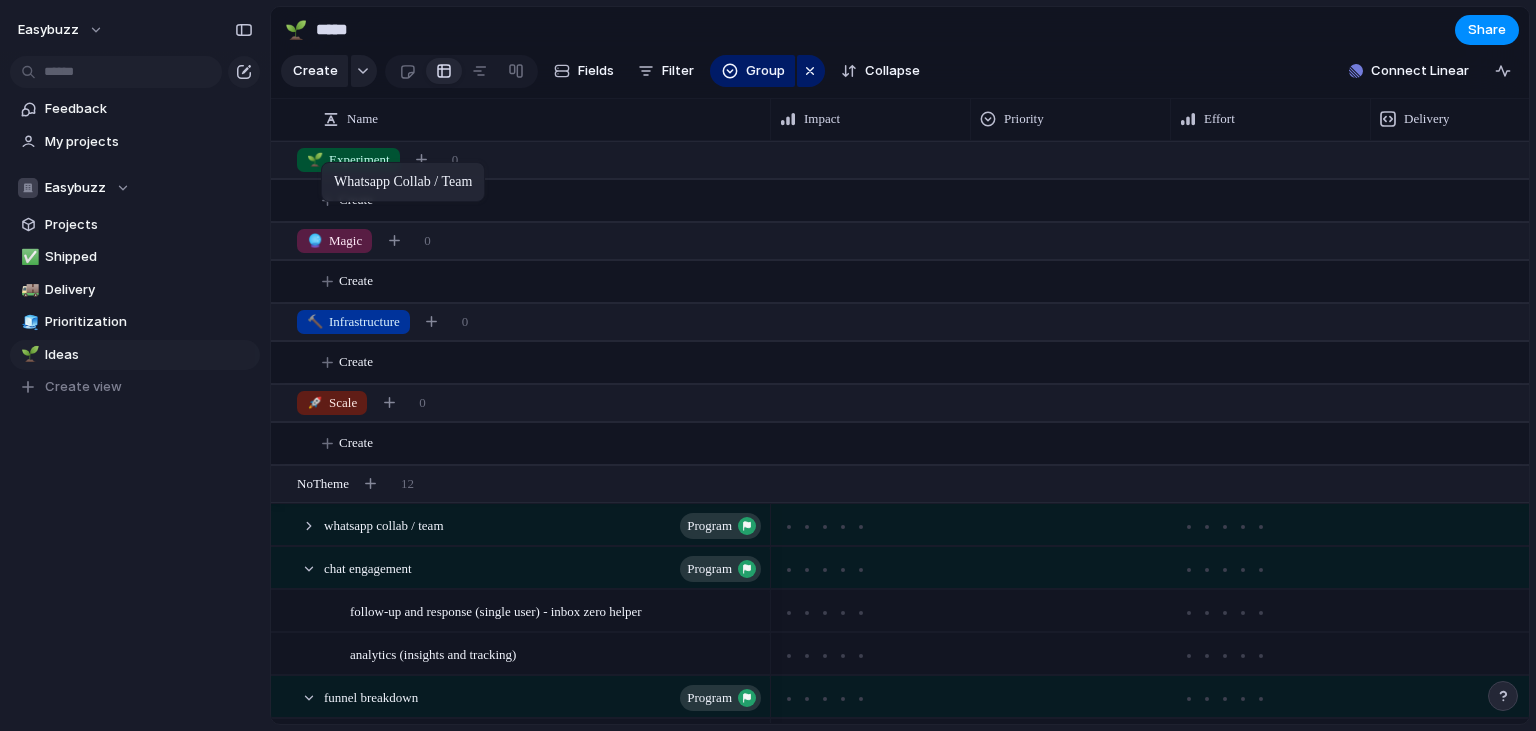 drag, startPoint x: 287, startPoint y: 526, endPoint x: 331, endPoint y: 162, distance: 366.6497 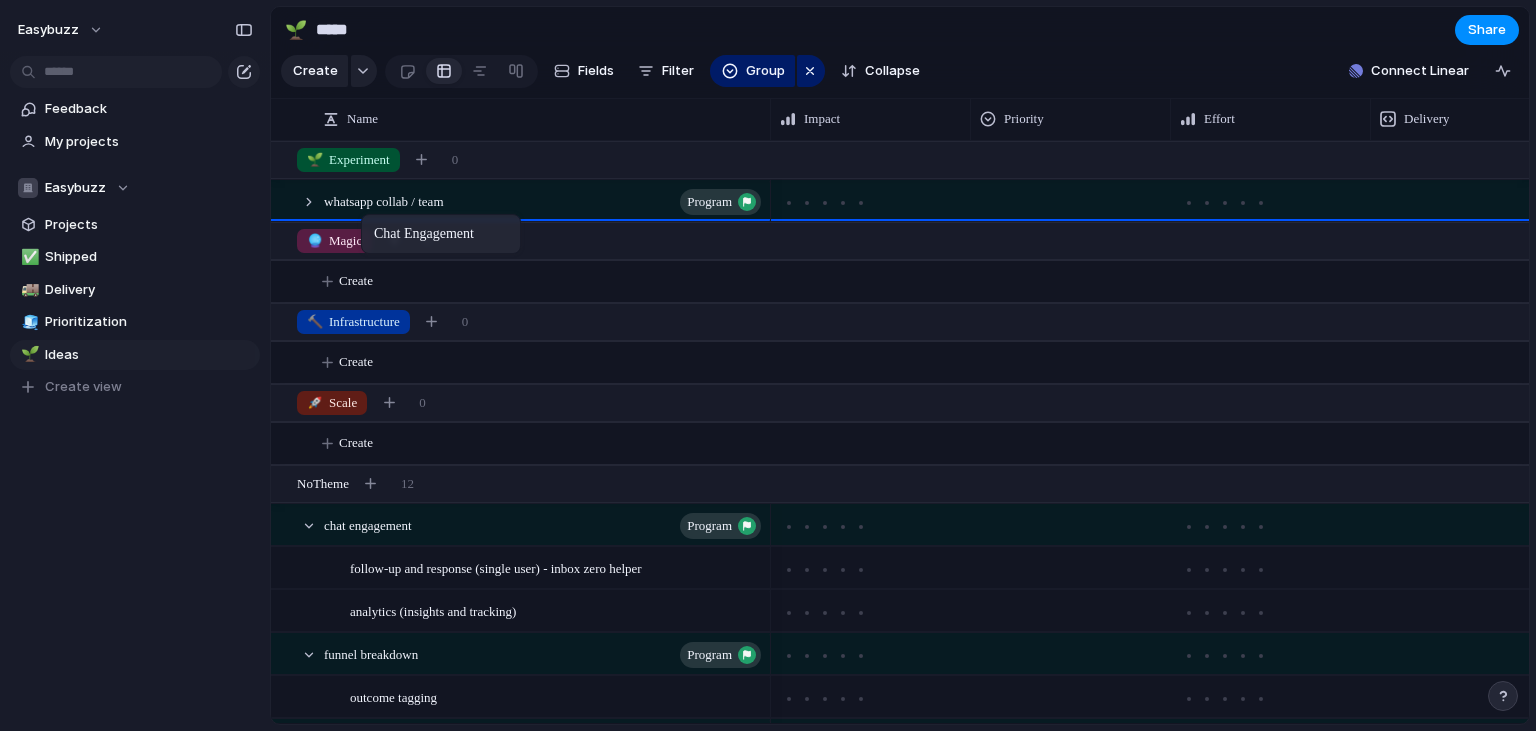 drag, startPoint x: 293, startPoint y: 527, endPoint x: 371, endPoint y: 218, distance: 318.69263 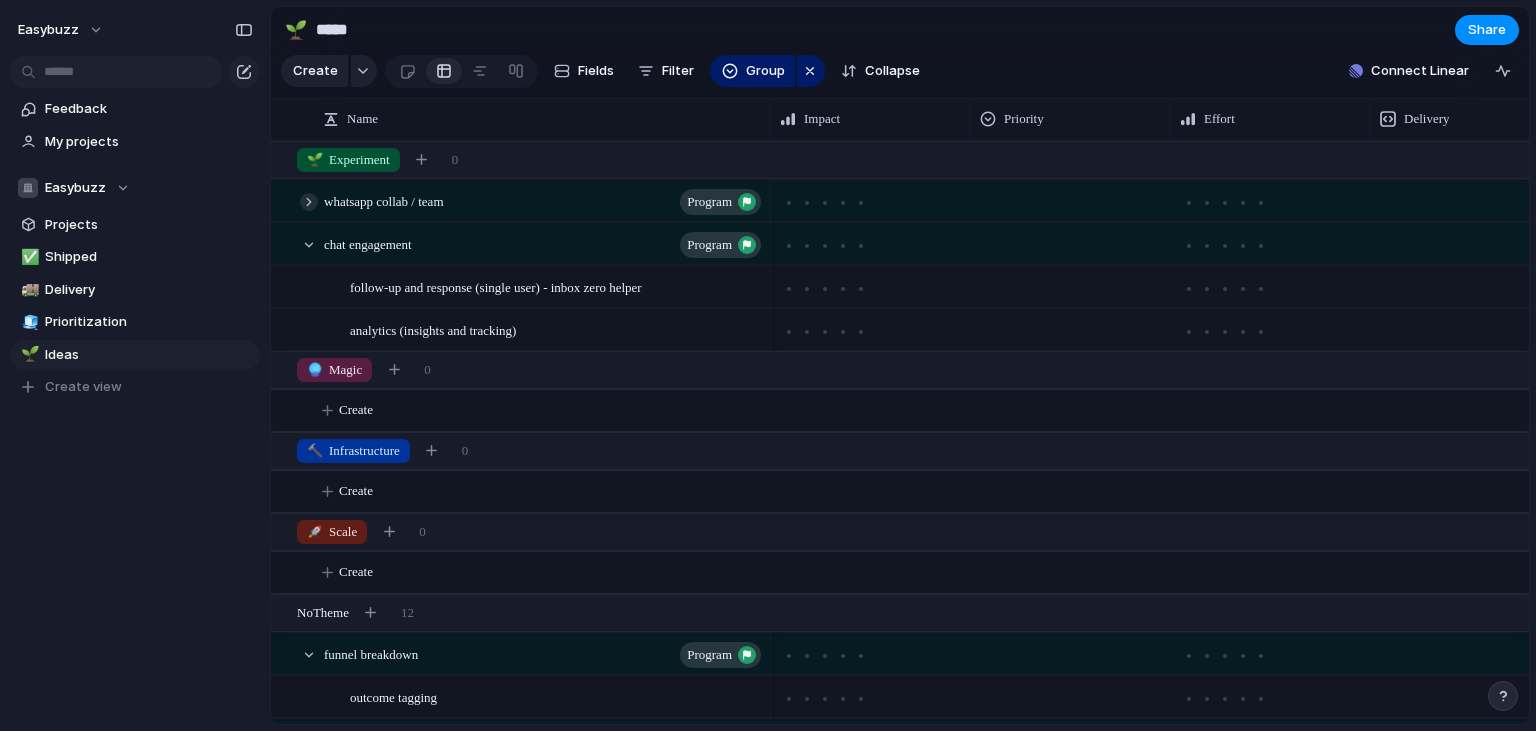 click at bounding box center (309, 202) 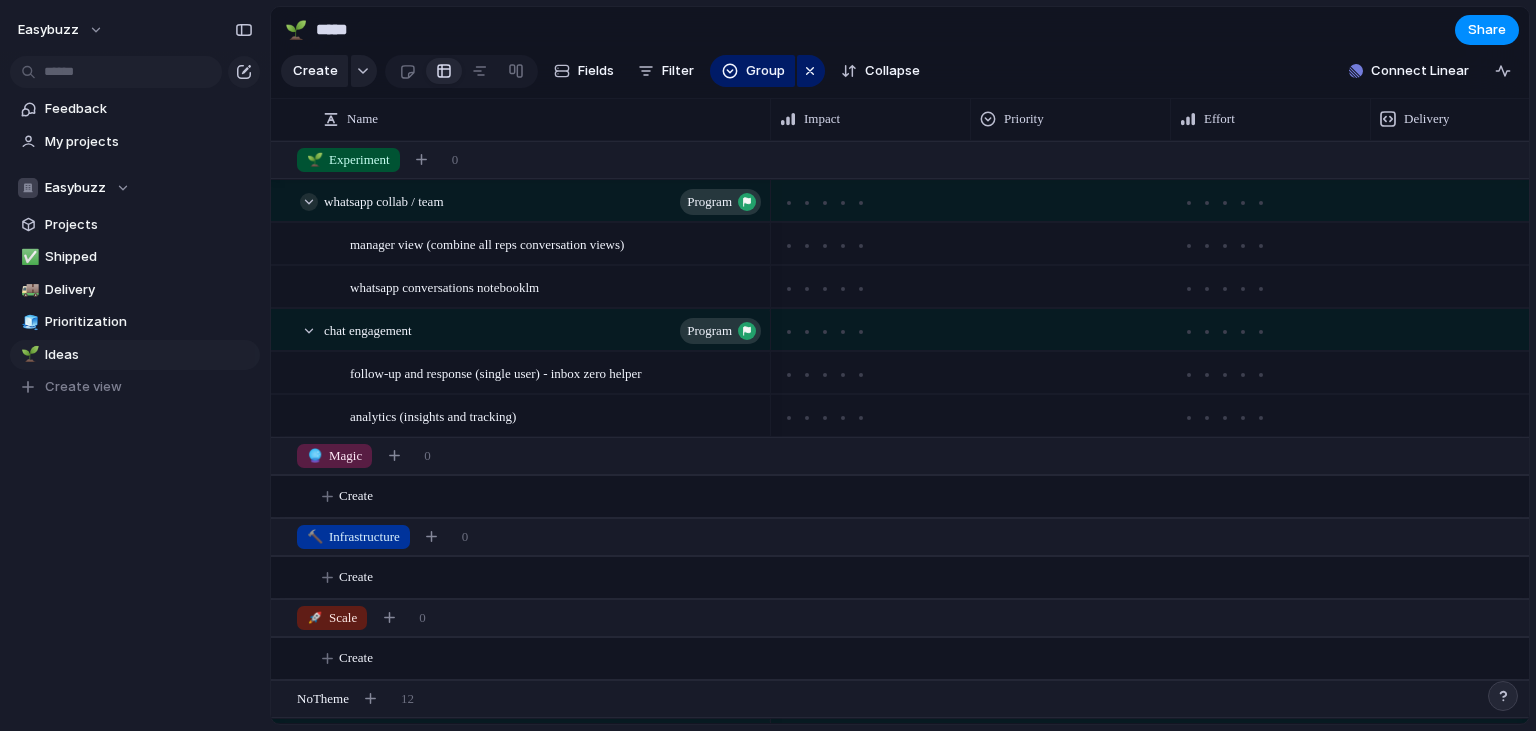 click at bounding box center (309, 202) 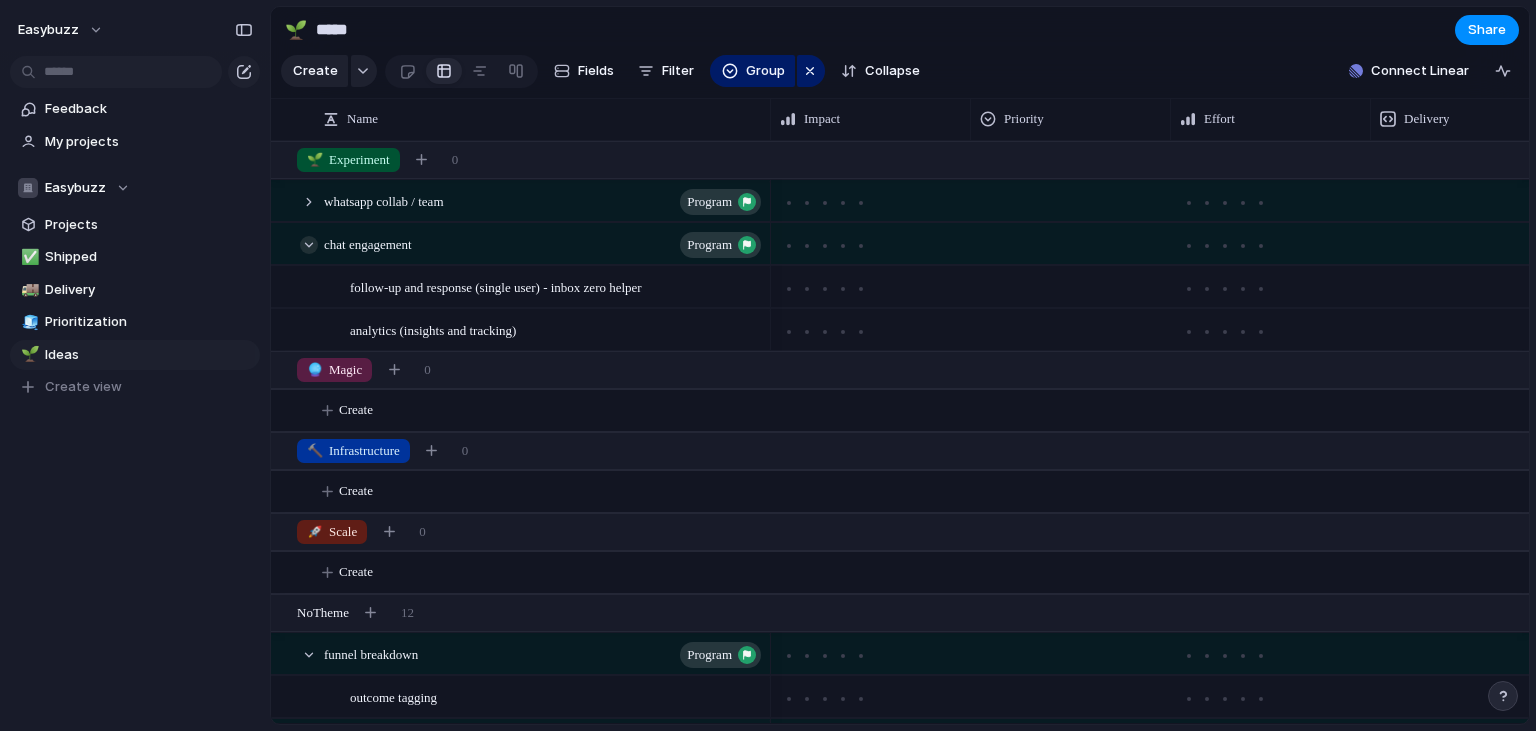 click at bounding box center (309, 245) 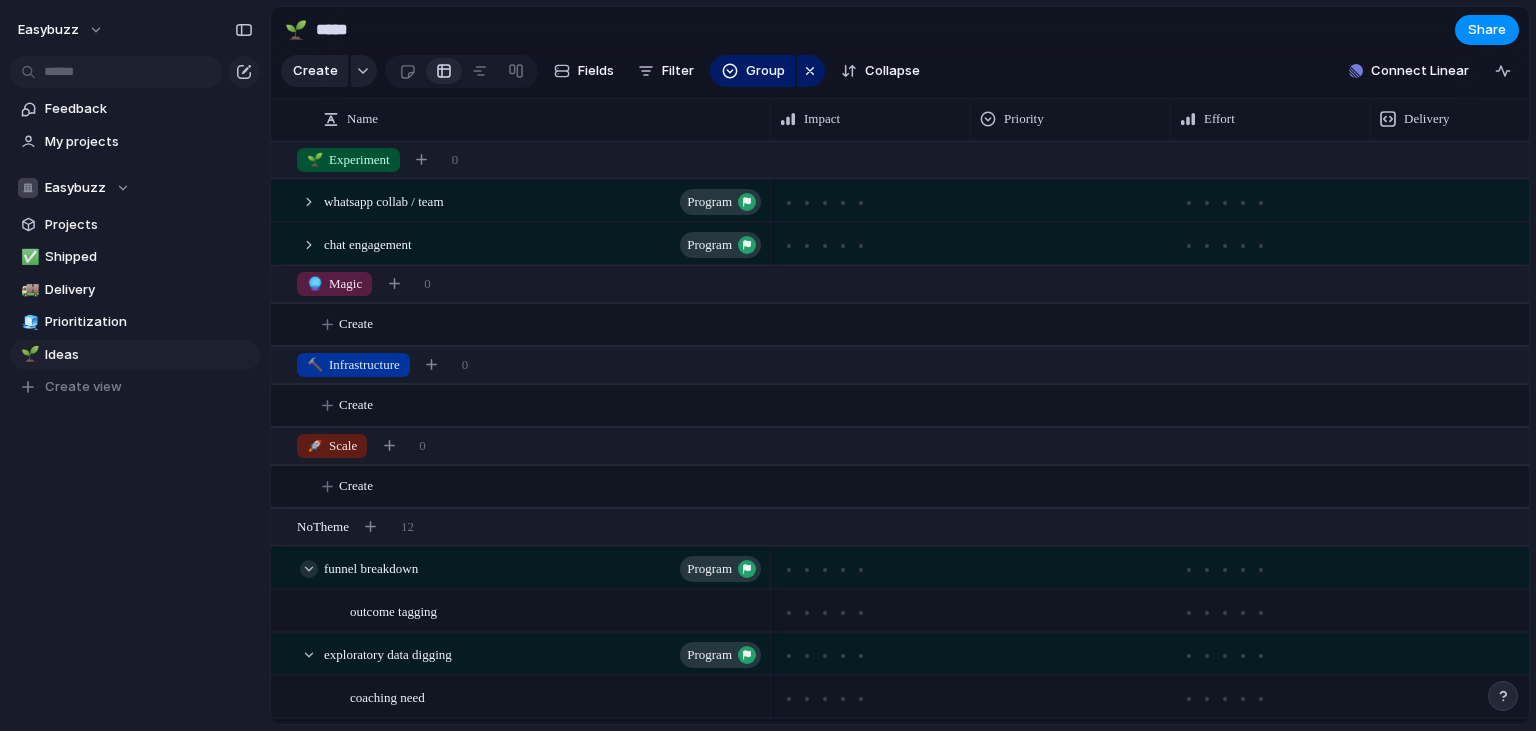 click at bounding box center [309, 569] 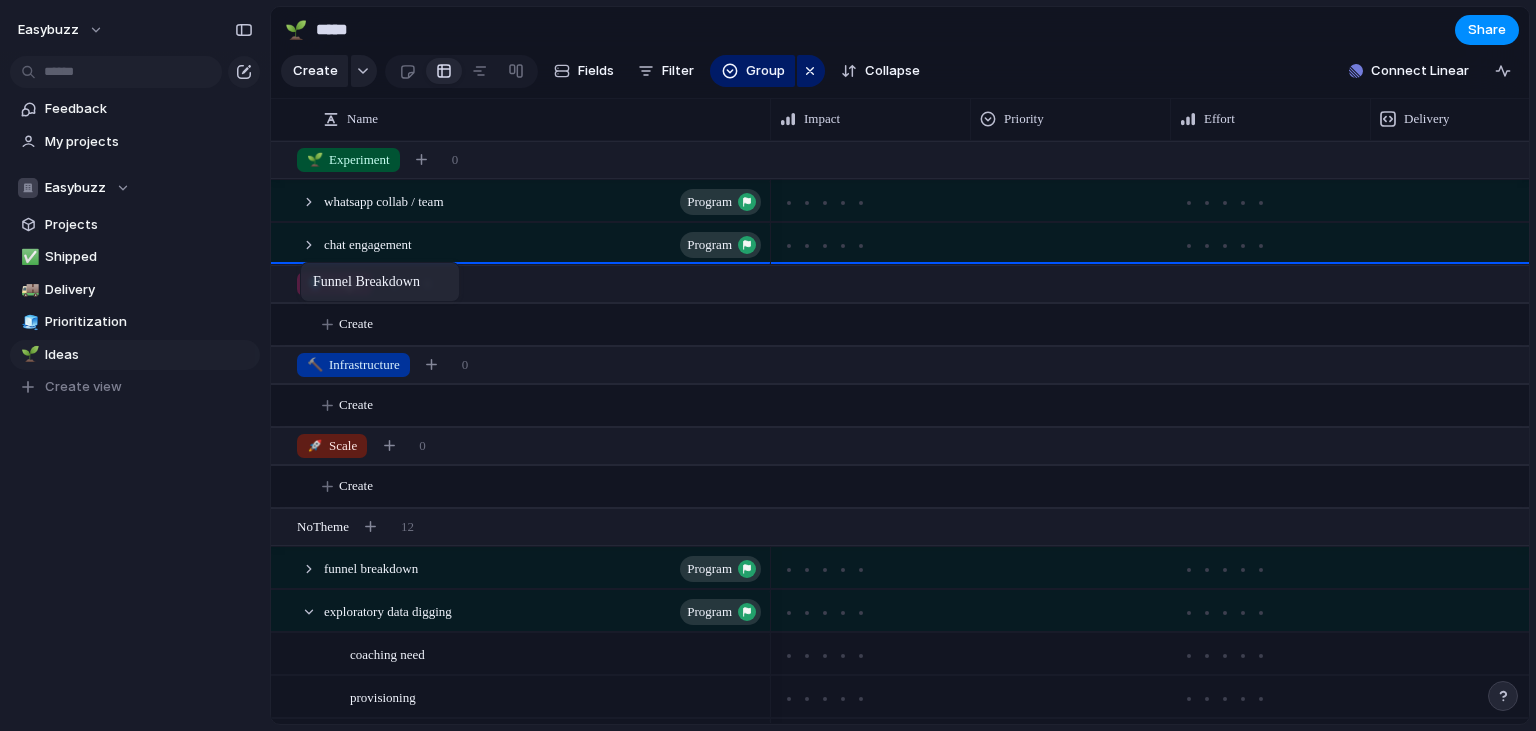 drag, startPoint x: 302, startPoint y: 581, endPoint x: 310, endPoint y: 266, distance: 315.10156 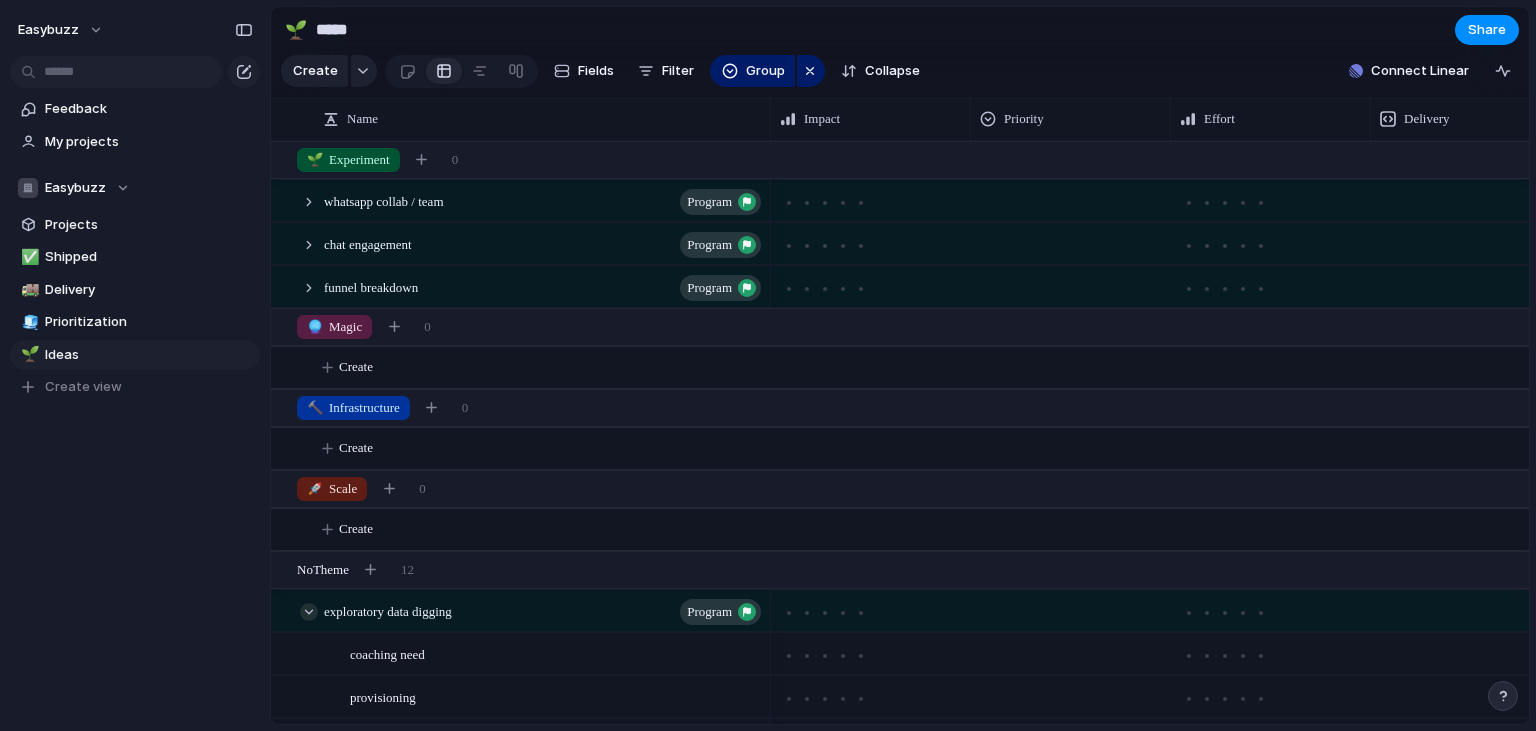 click at bounding box center (309, 612) 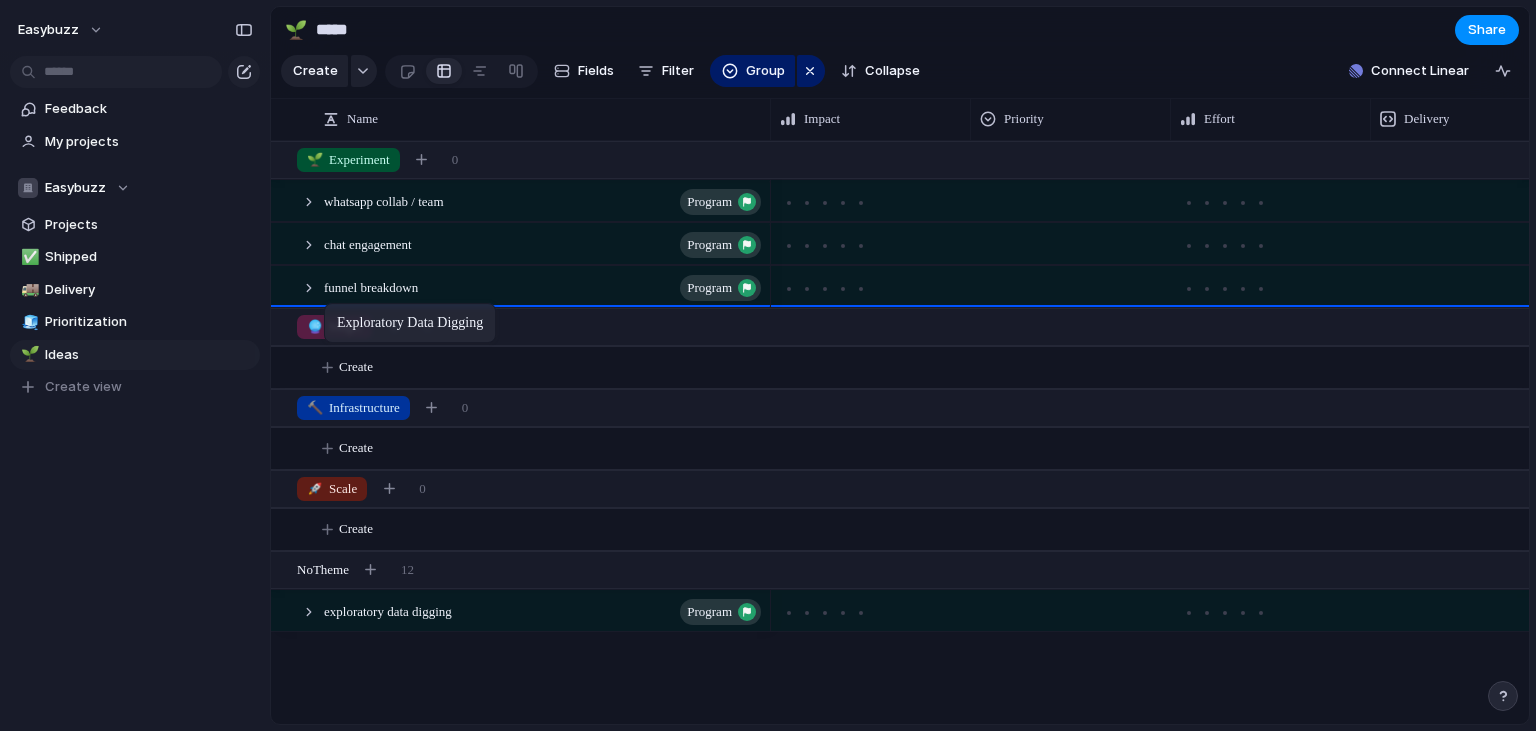 drag, startPoint x: 302, startPoint y: 621, endPoint x: 332, endPoint y: 307, distance: 315.42987 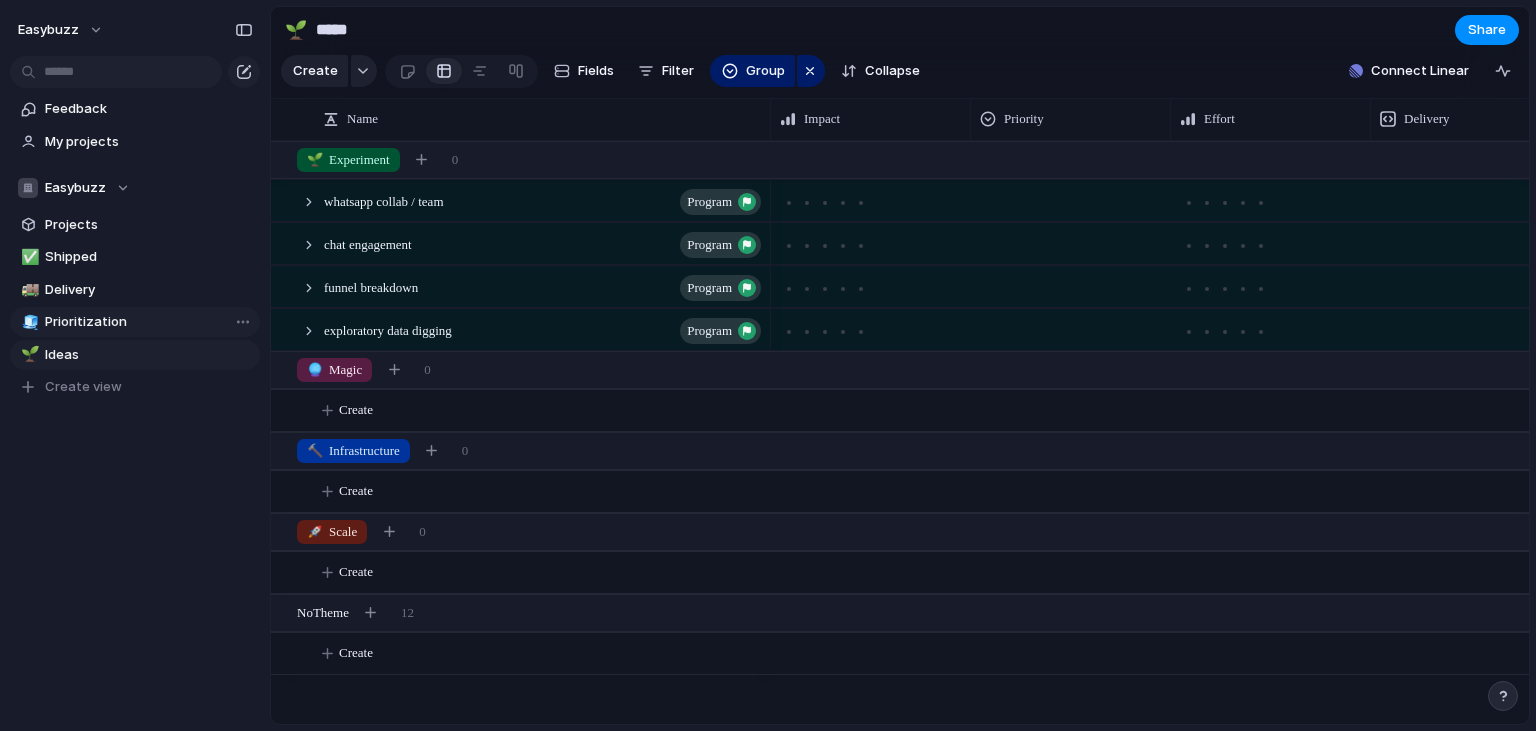 click on "Prioritization" at bounding box center [149, 322] 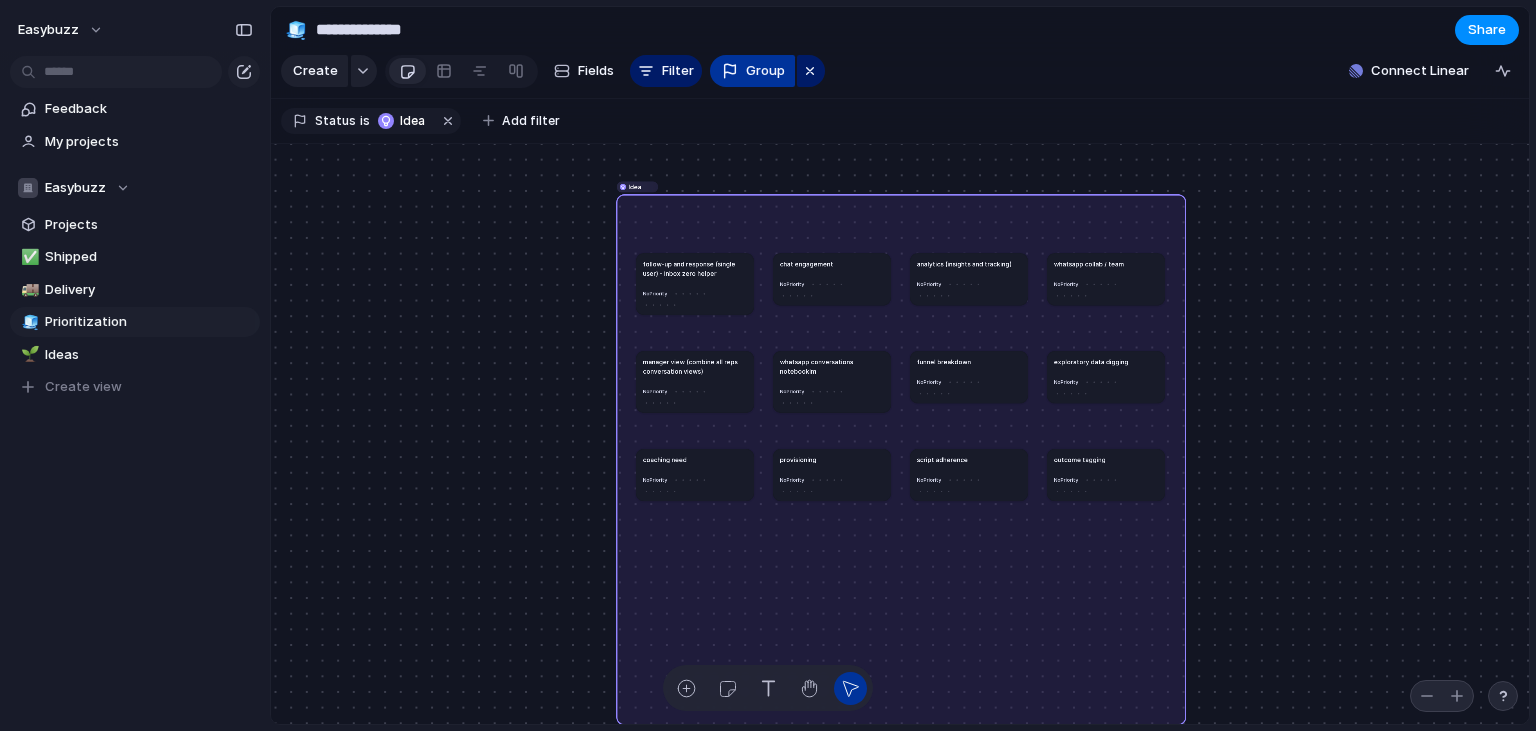 click on "Group" at bounding box center [765, 71] 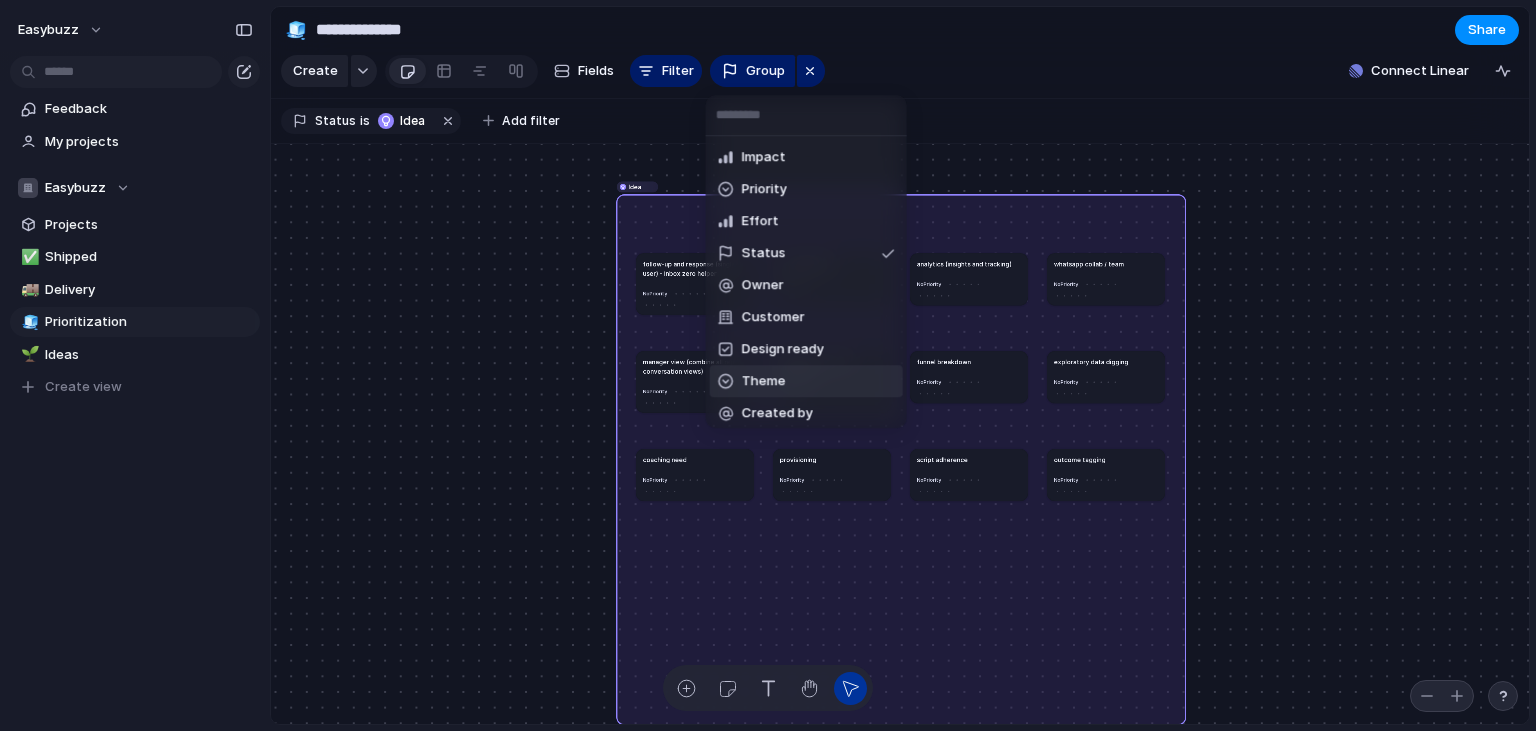 click on "Theme" at bounding box center (806, 381) 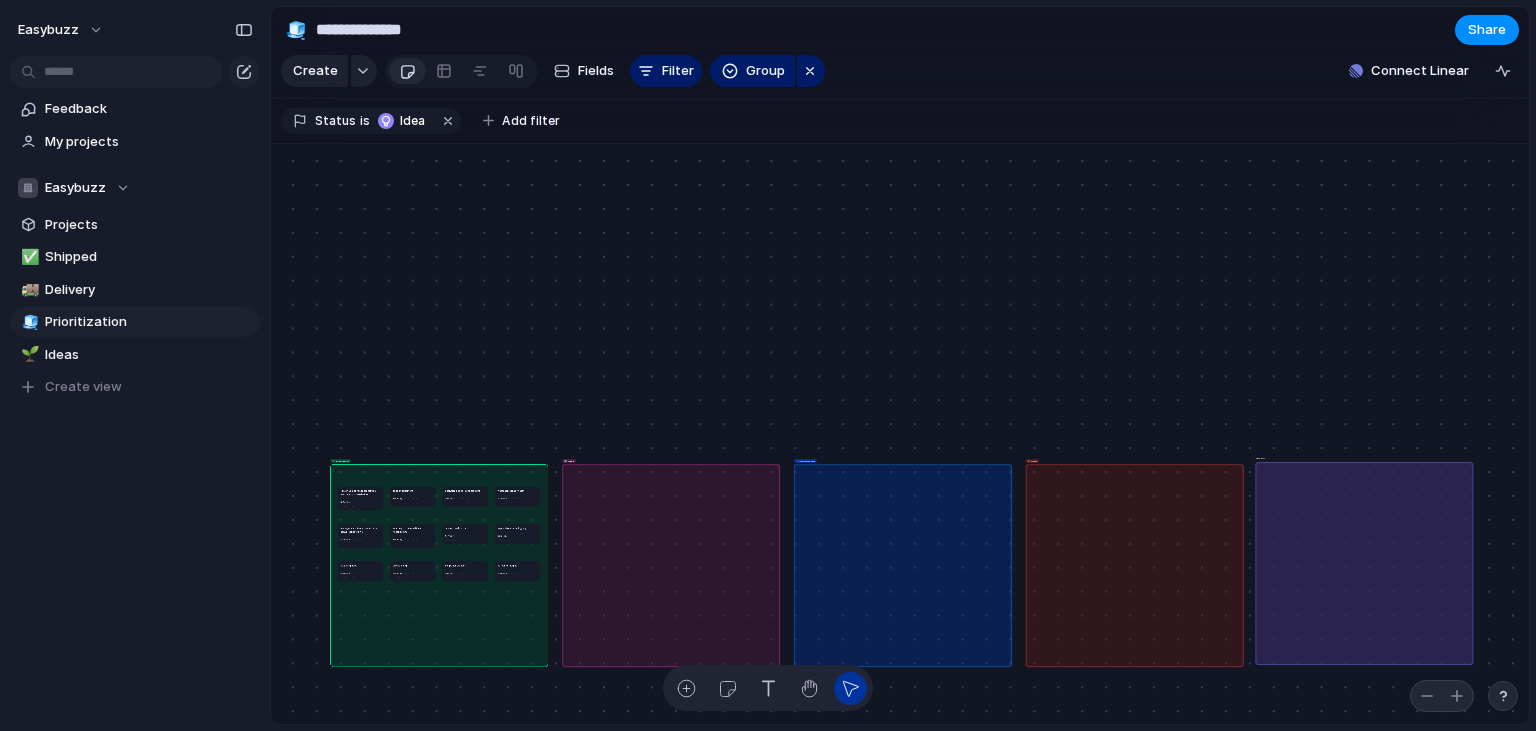 click on "No  Theme" at bounding box center (1364, 563) 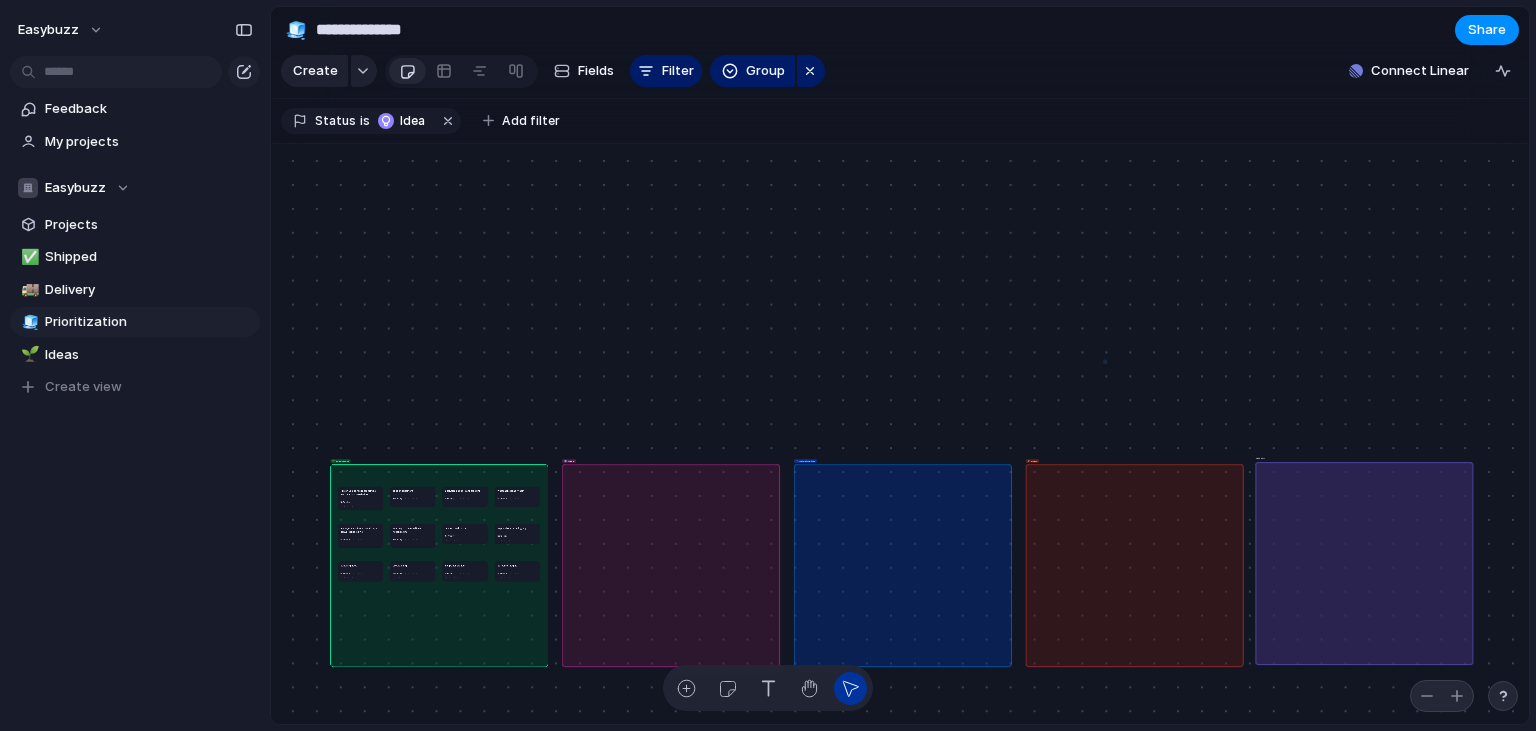 click on "🌱 Experiment 🔮 Magic 🔨 Infrastructure 🚀 Scale No  Theme follow-up and response (single user) - inbox zero helper No  Priority chat engagement No  Priority analytics (insights and tracking) No  Priority whatsapp collab / team No  Priority manager view (combine all reps conversation views) No  Priority whatsapp conversations notebooklm No  Priority funnel breakdown No  Priority exploratory data digging No  Priority coaching need No  Priority provisioning No  Priority script adherence No  Priority outcome tagging No  Priority" at bounding box center (900, 434) 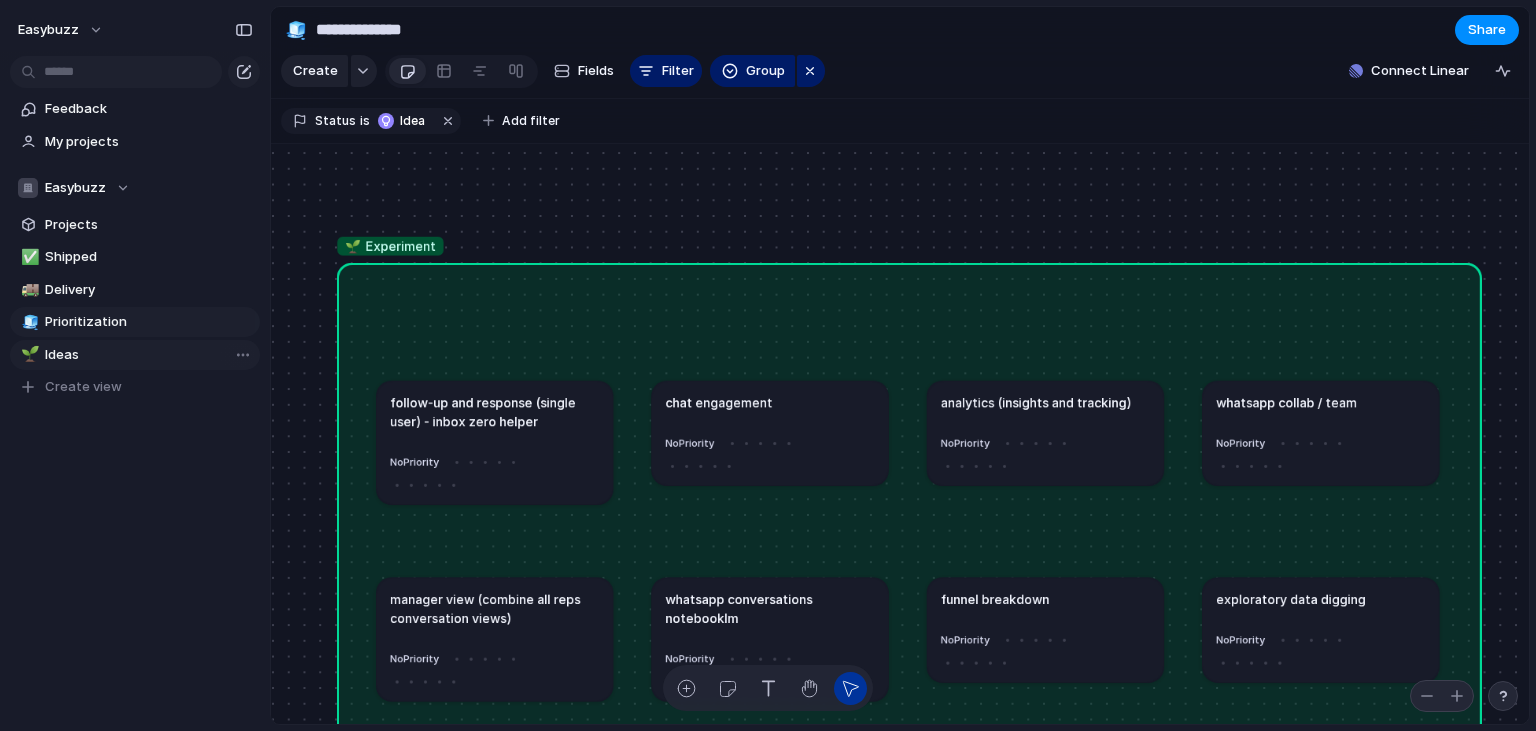 click on "Ideas" at bounding box center [149, 355] 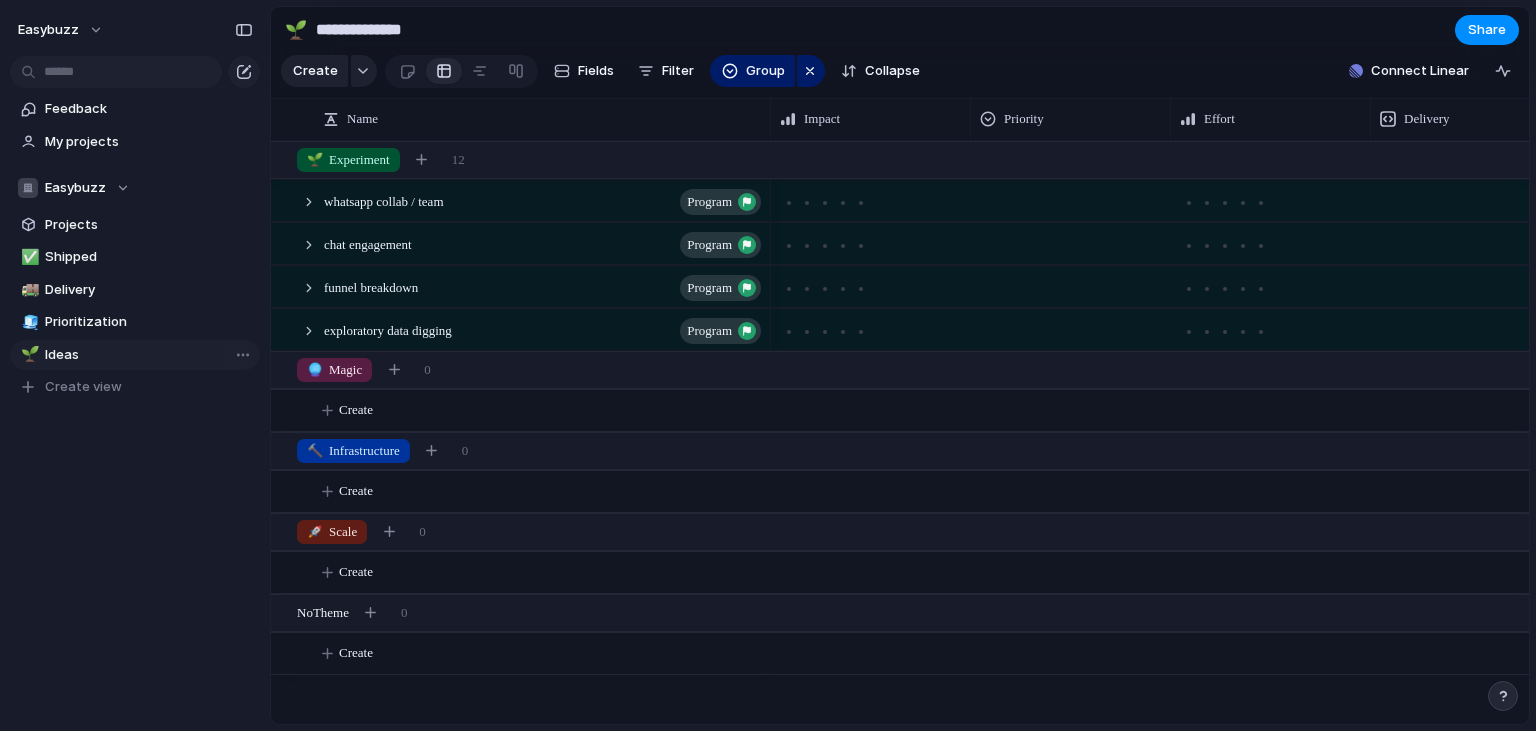 type on "*****" 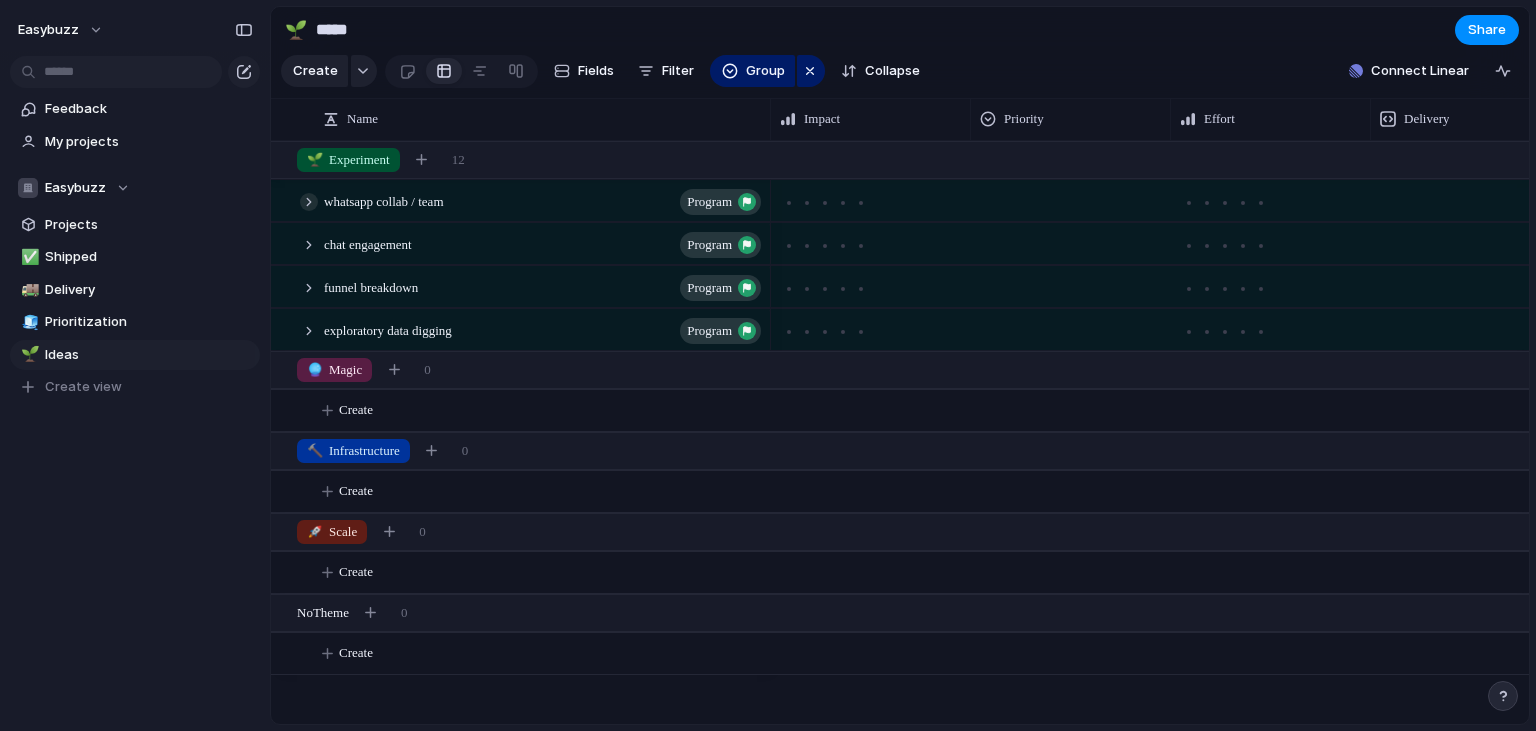 click at bounding box center (309, 202) 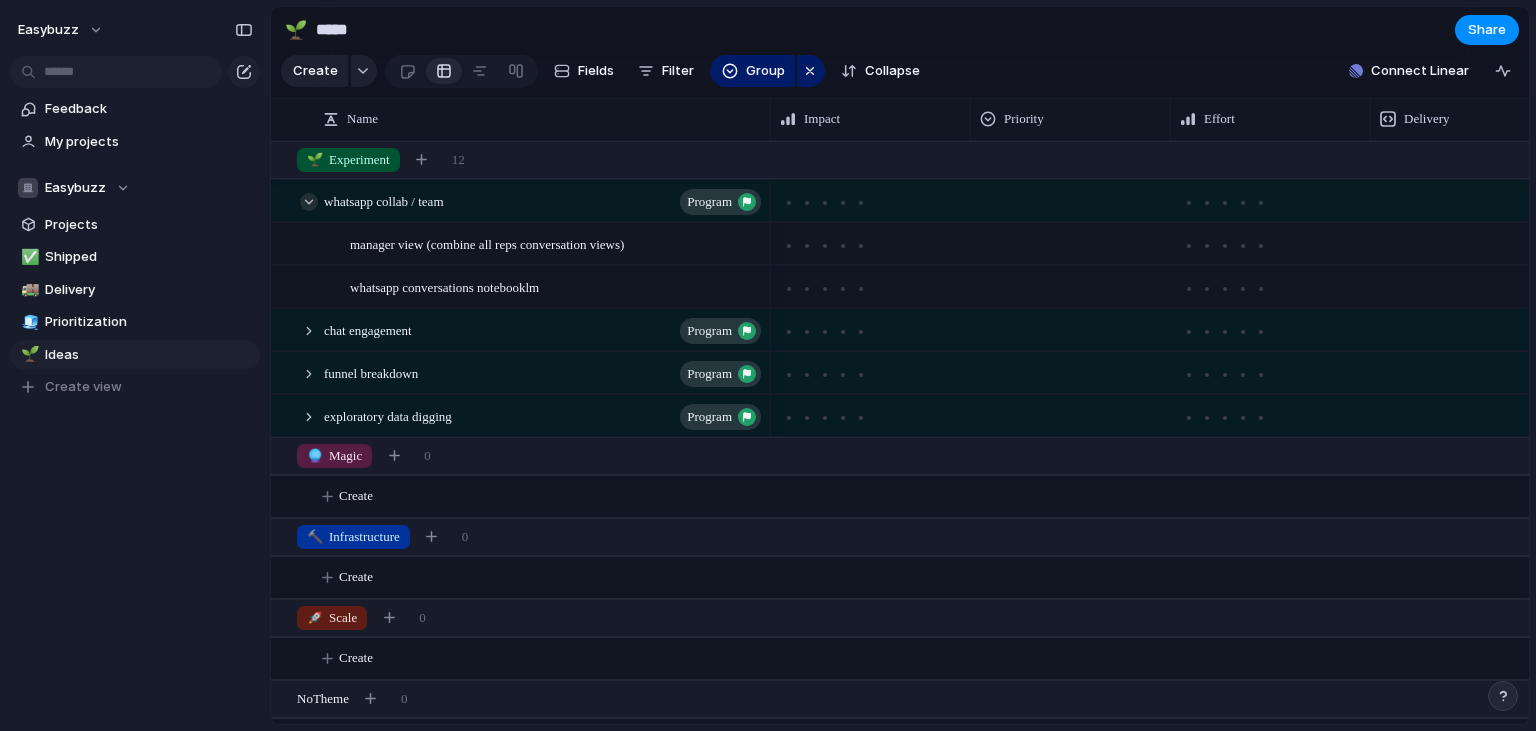 click at bounding box center [309, 202] 